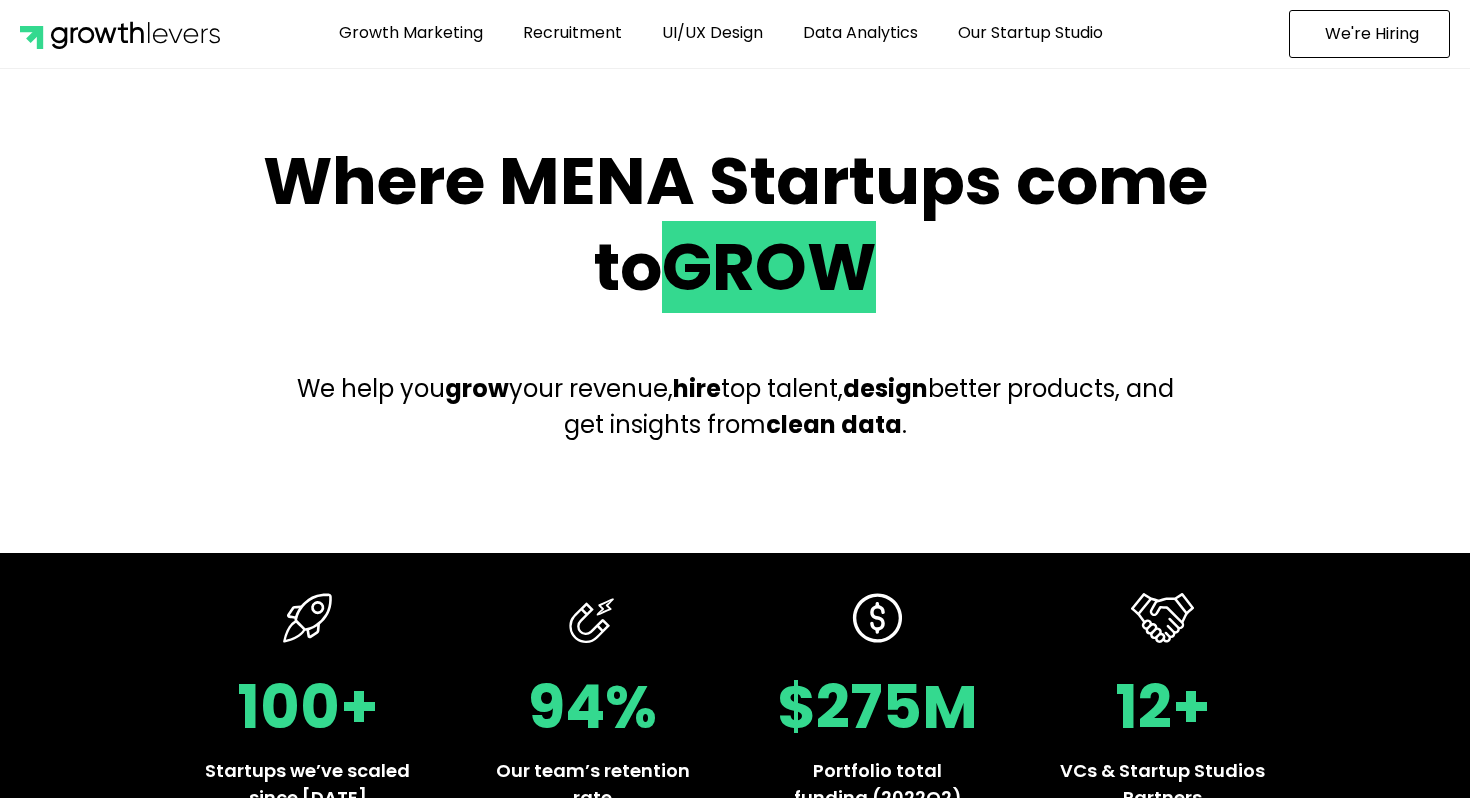 scroll, scrollTop: 685, scrollLeft: 0, axis: vertical 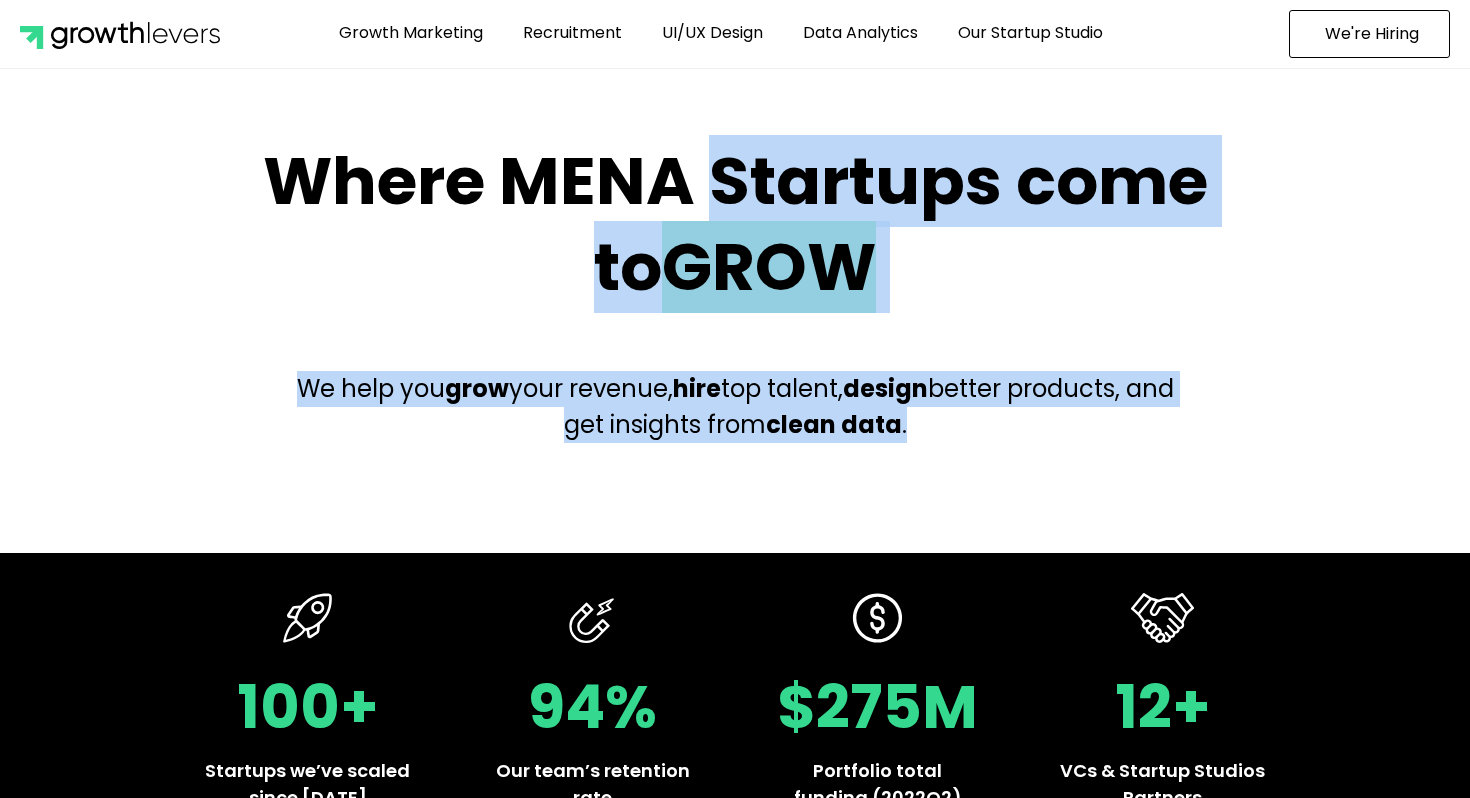 drag, startPoint x: 761, startPoint y: 168, endPoint x: 1171, endPoint y: 408, distance: 475.07895 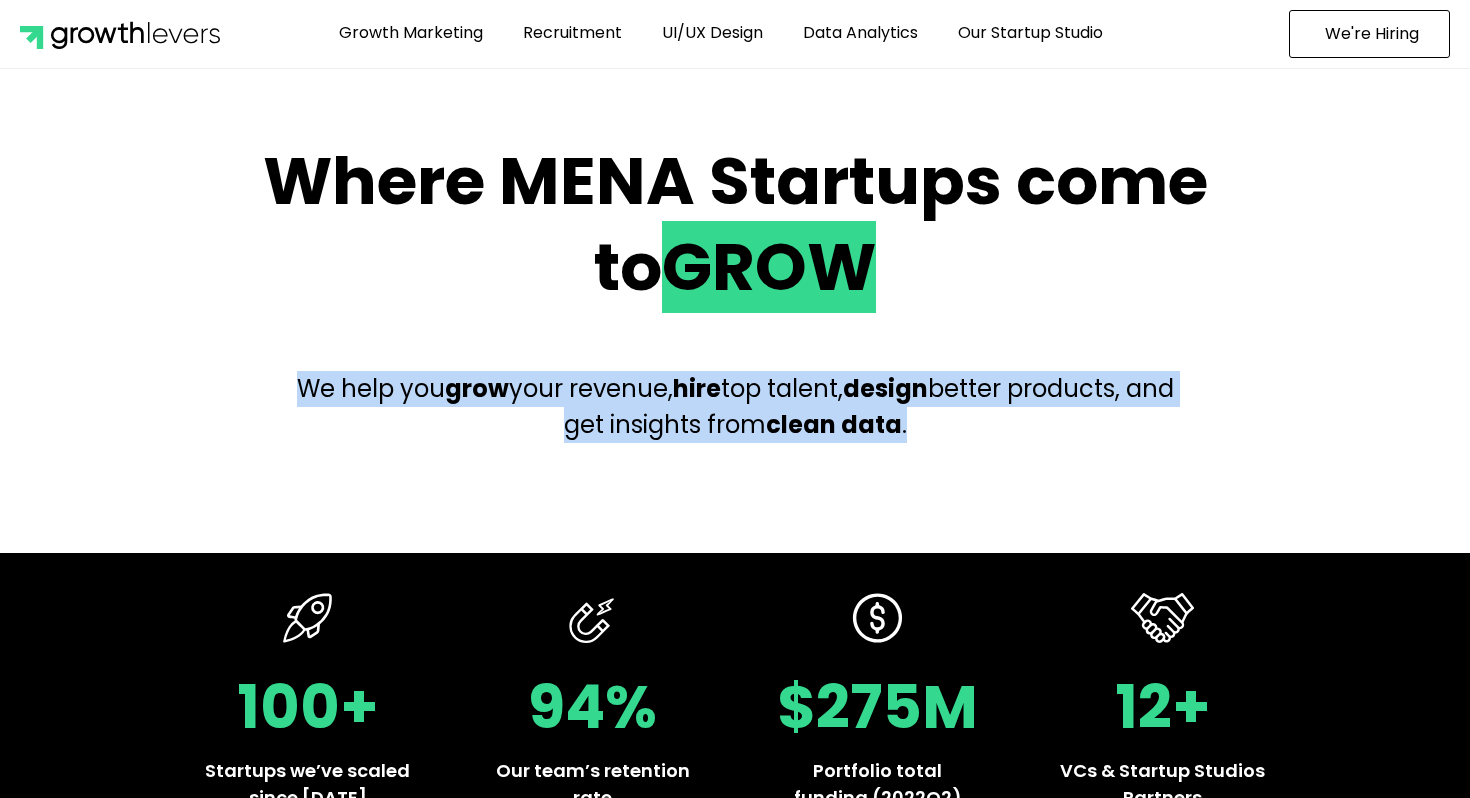 drag, startPoint x: 1171, startPoint y: 408, endPoint x: 1099, endPoint y: 354, distance: 90 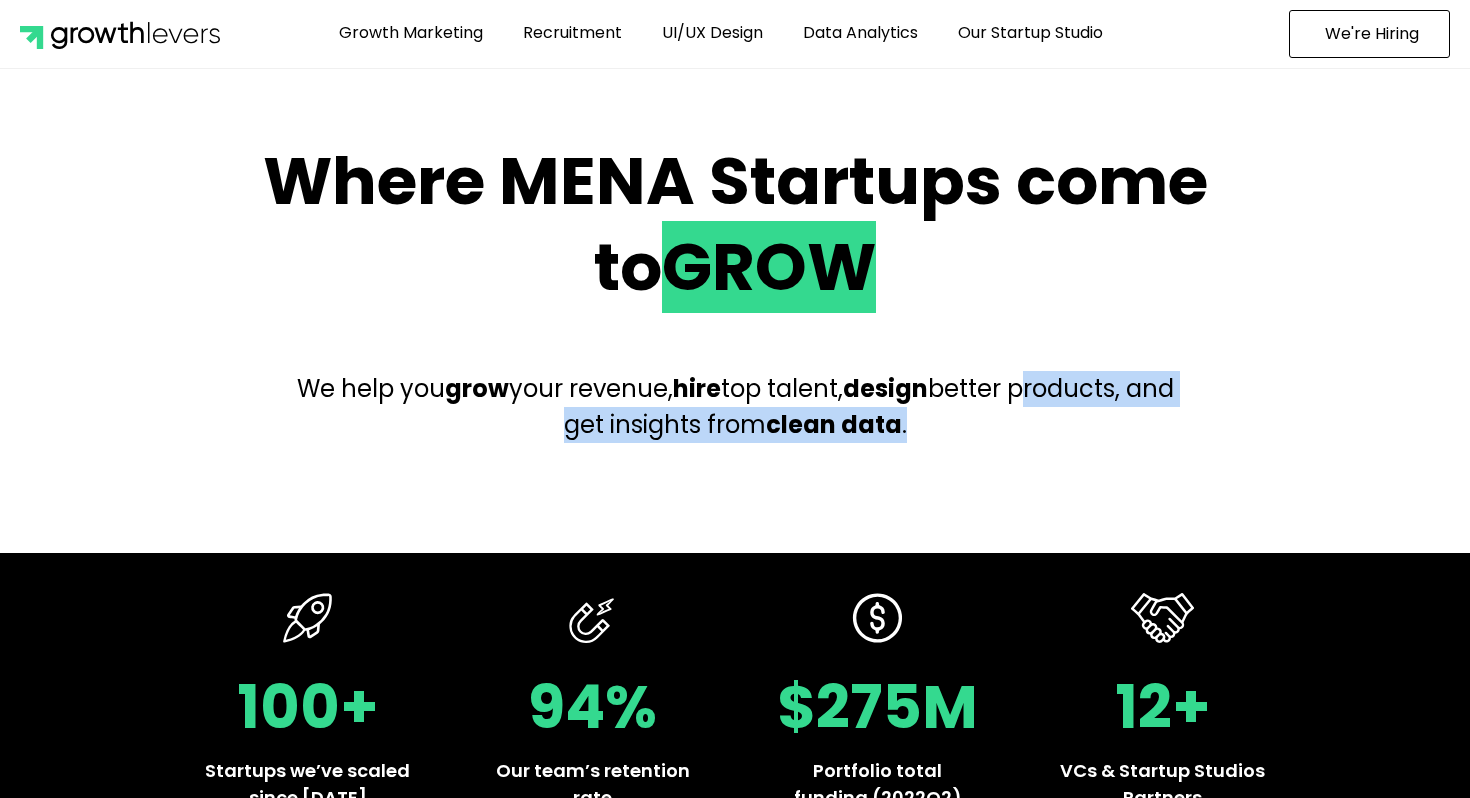 drag, startPoint x: 1241, startPoint y: 469, endPoint x: 1114, endPoint y: 378, distance: 156.237 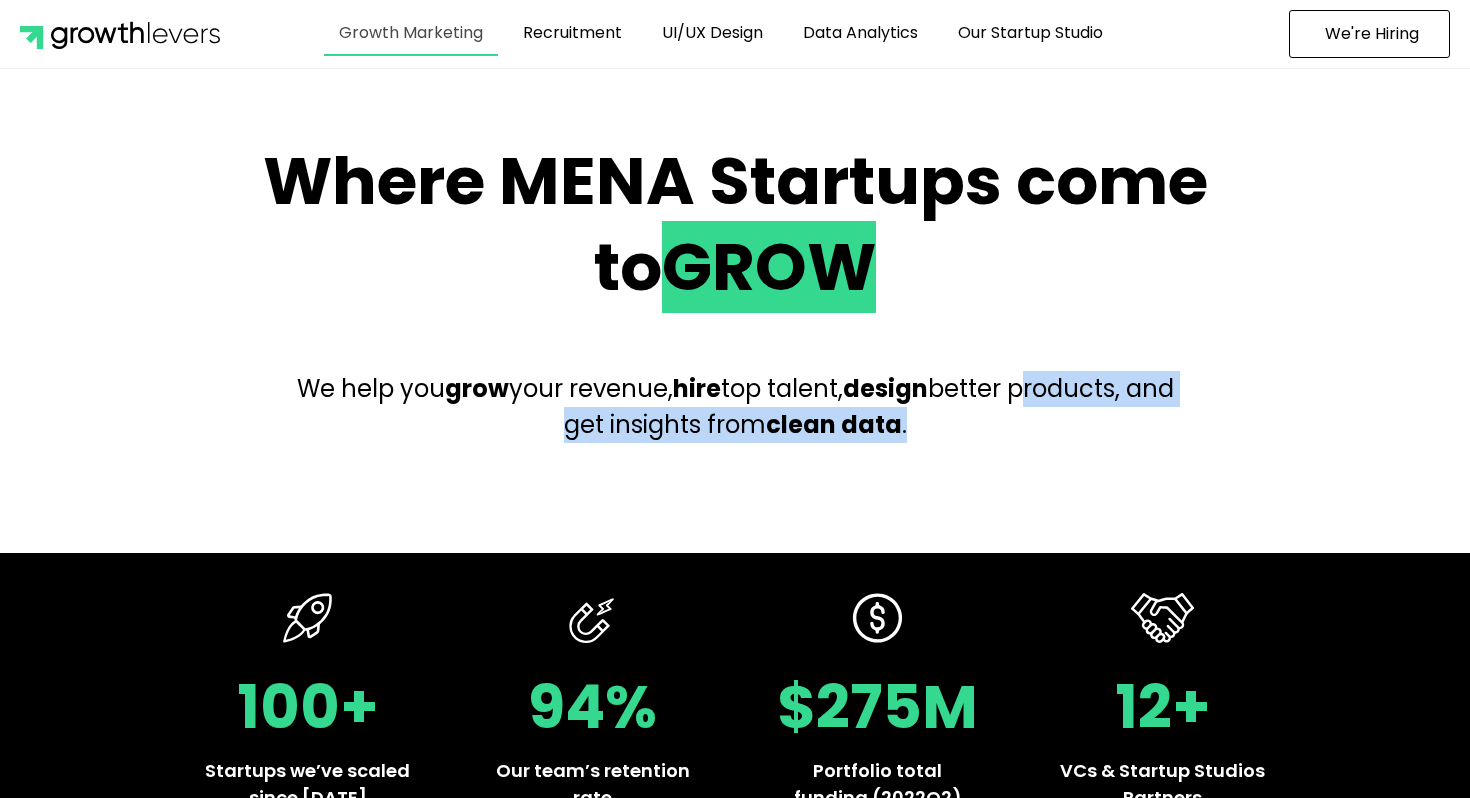 click on "Growth Marketing" 